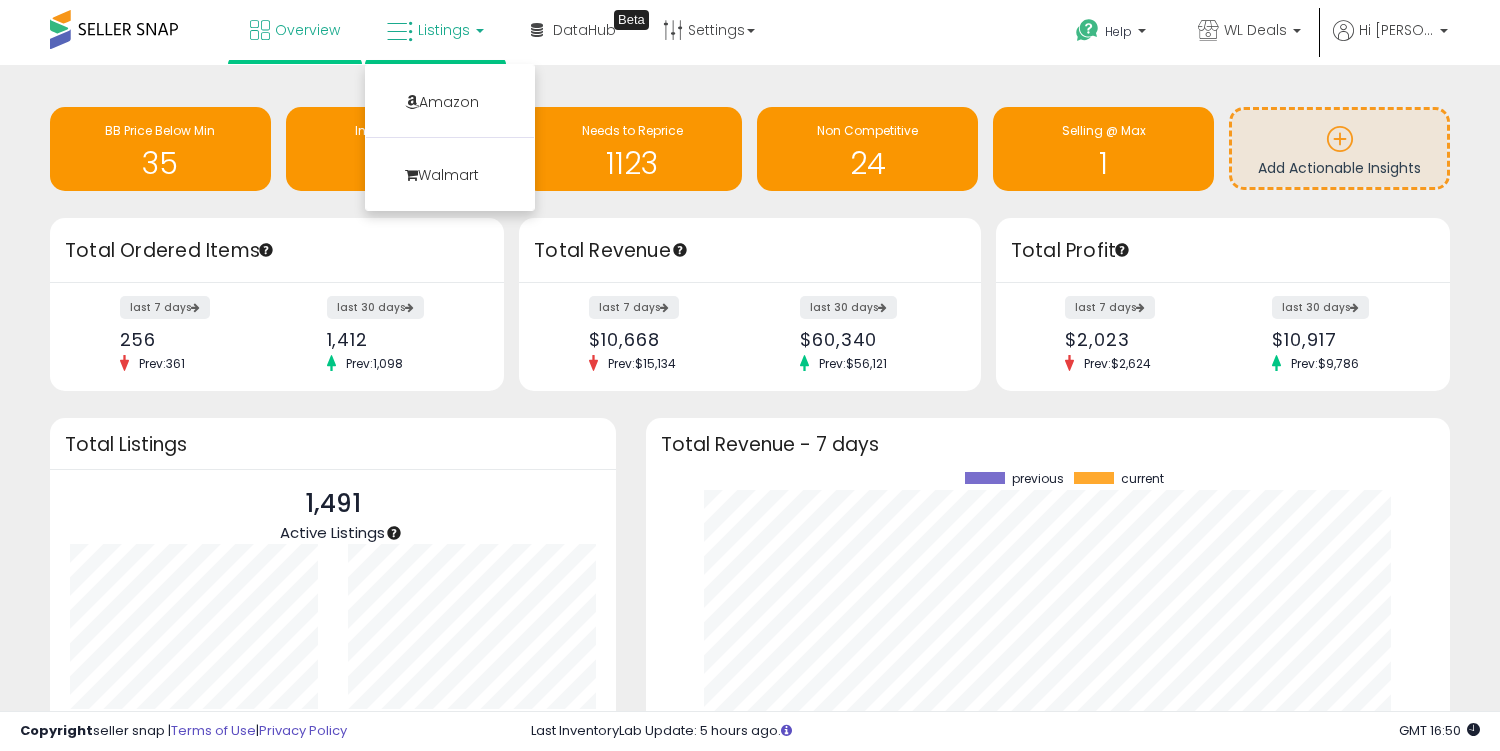 scroll, scrollTop: 0, scrollLeft: 0, axis: both 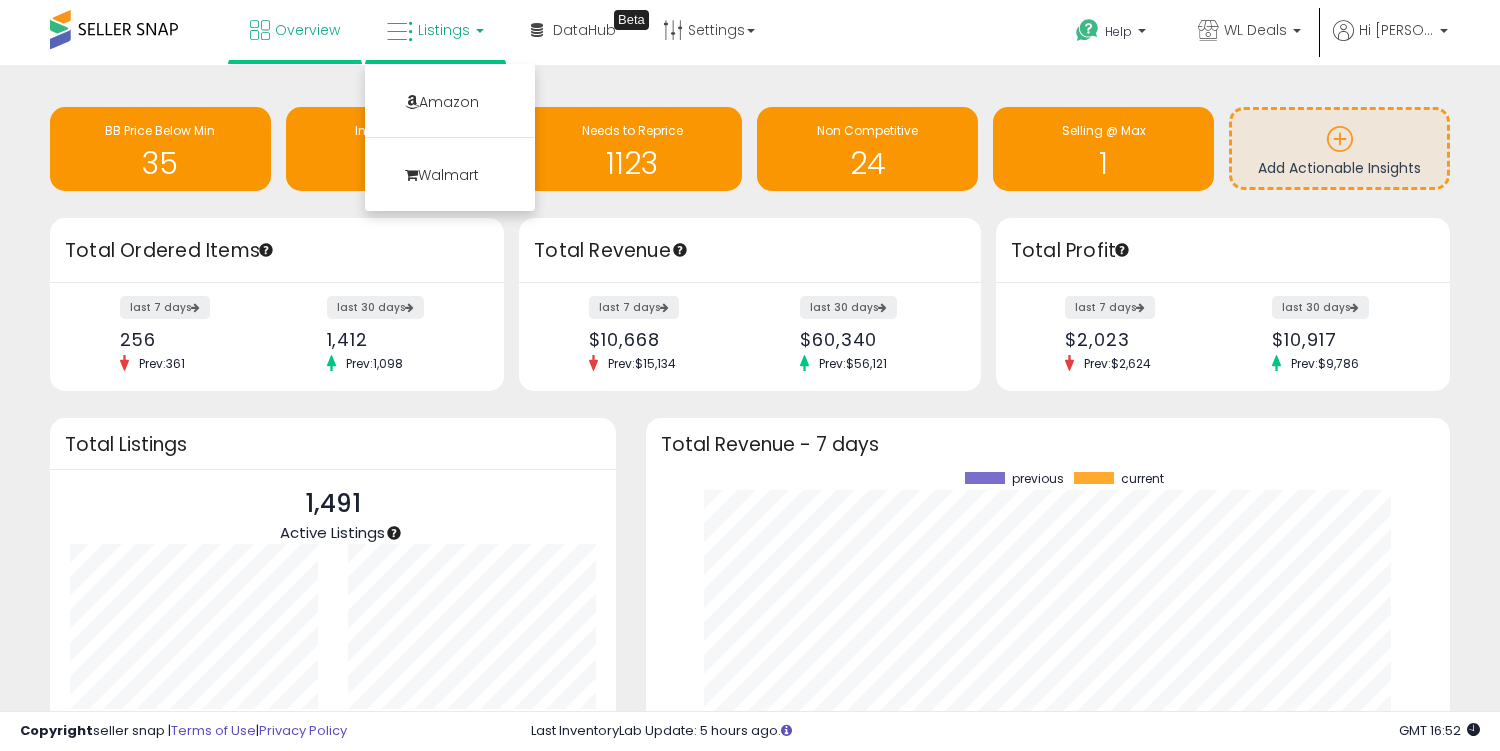 click on "Listings" at bounding box center [444, 30] 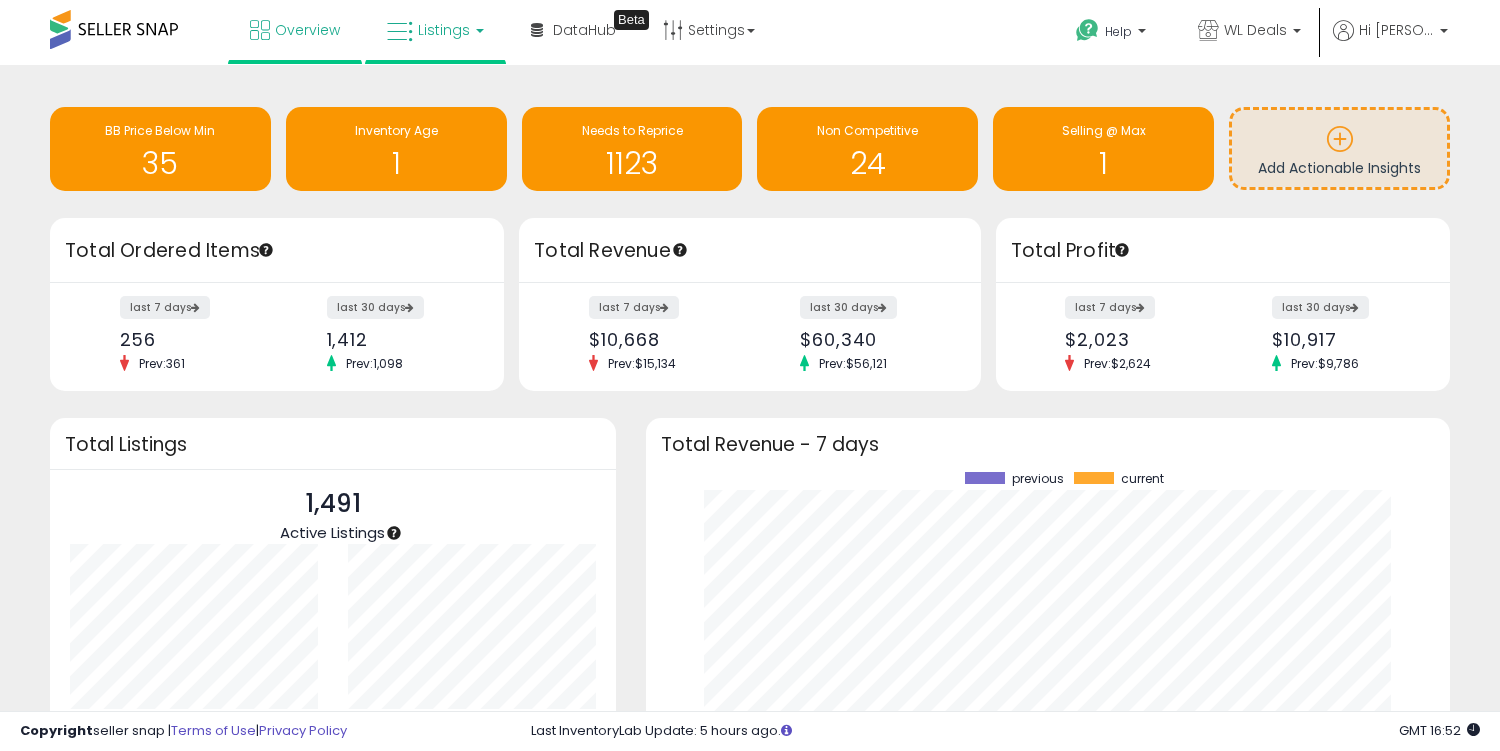 click on "Listings" at bounding box center (444, 30) 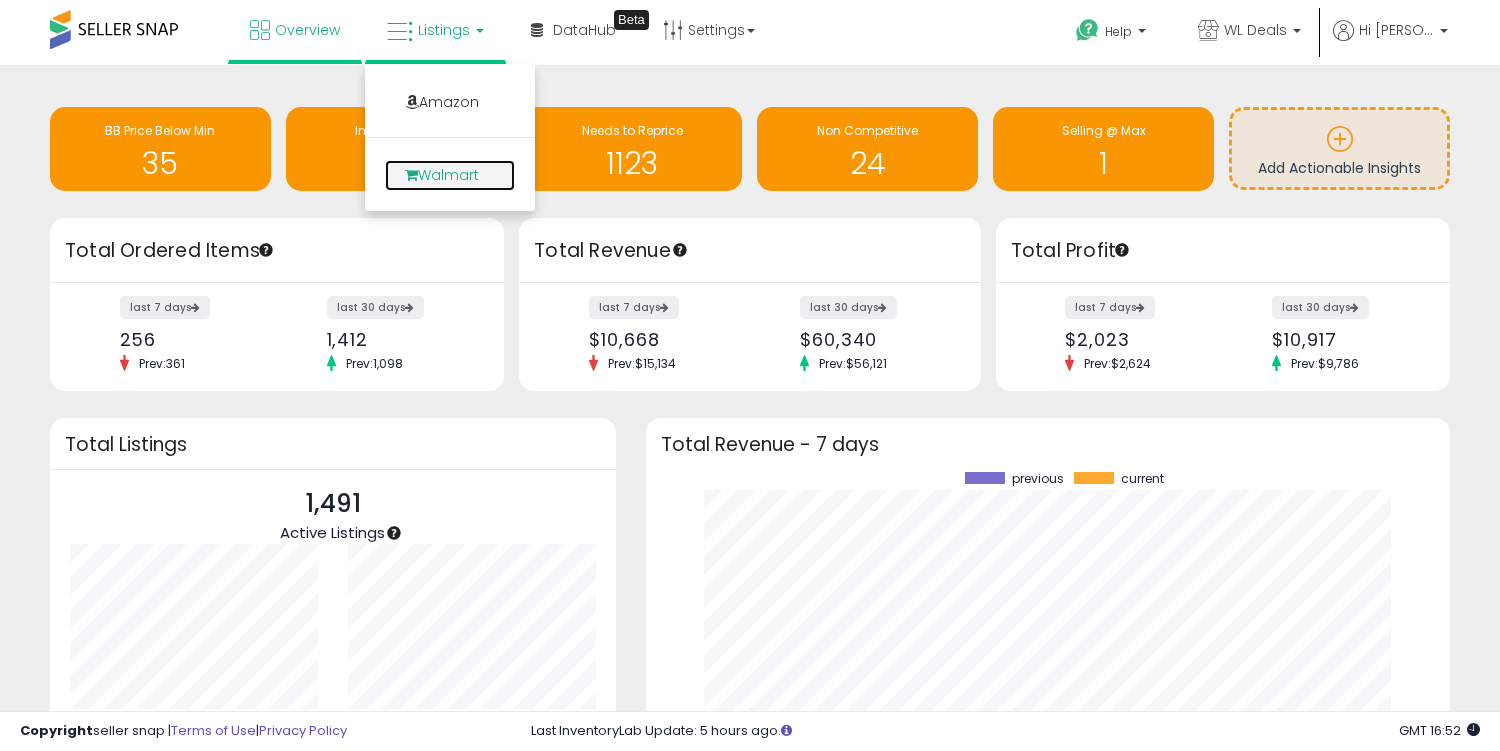 click on "Walmart" at bounding box center [450, 175] 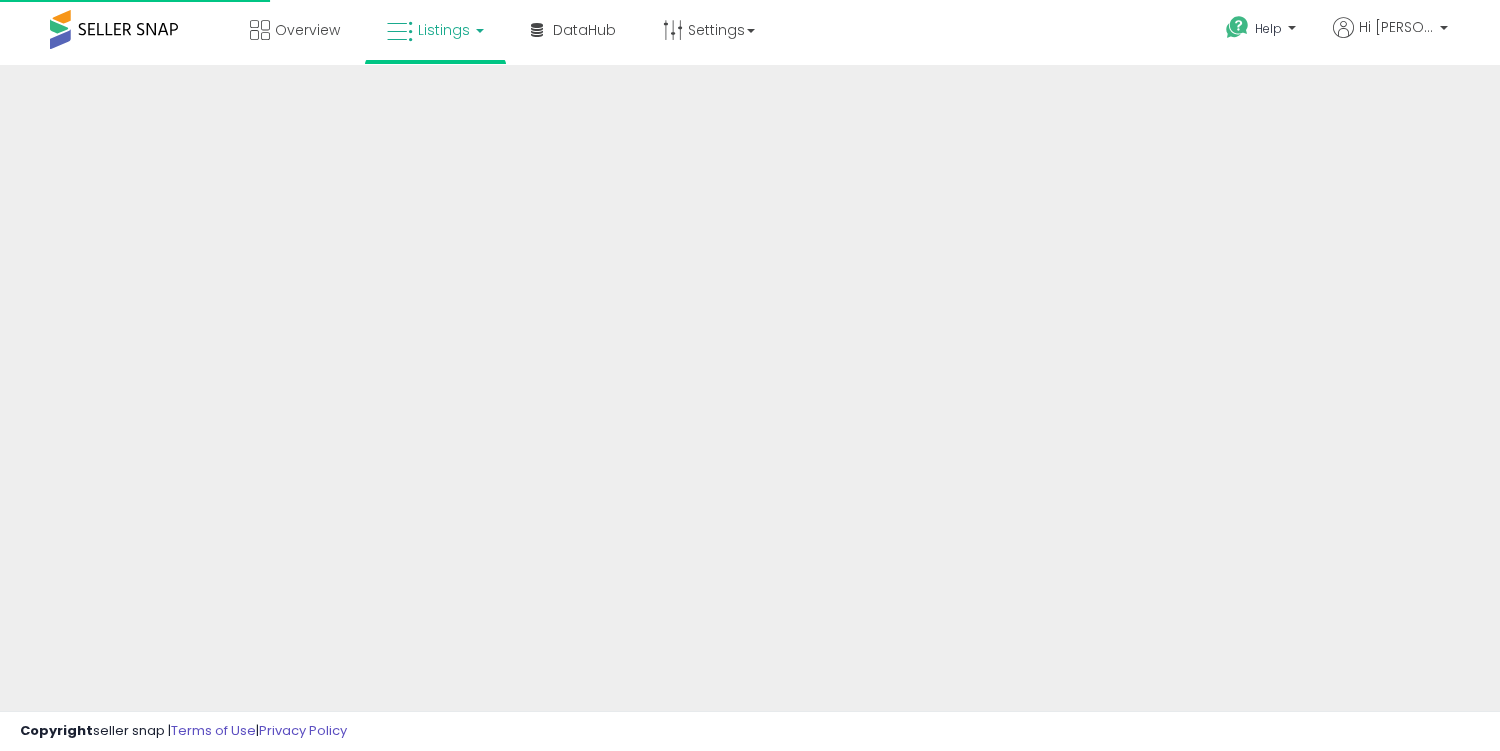 scroll, scrollTop: 0, scrollLeft: 0, axis: both 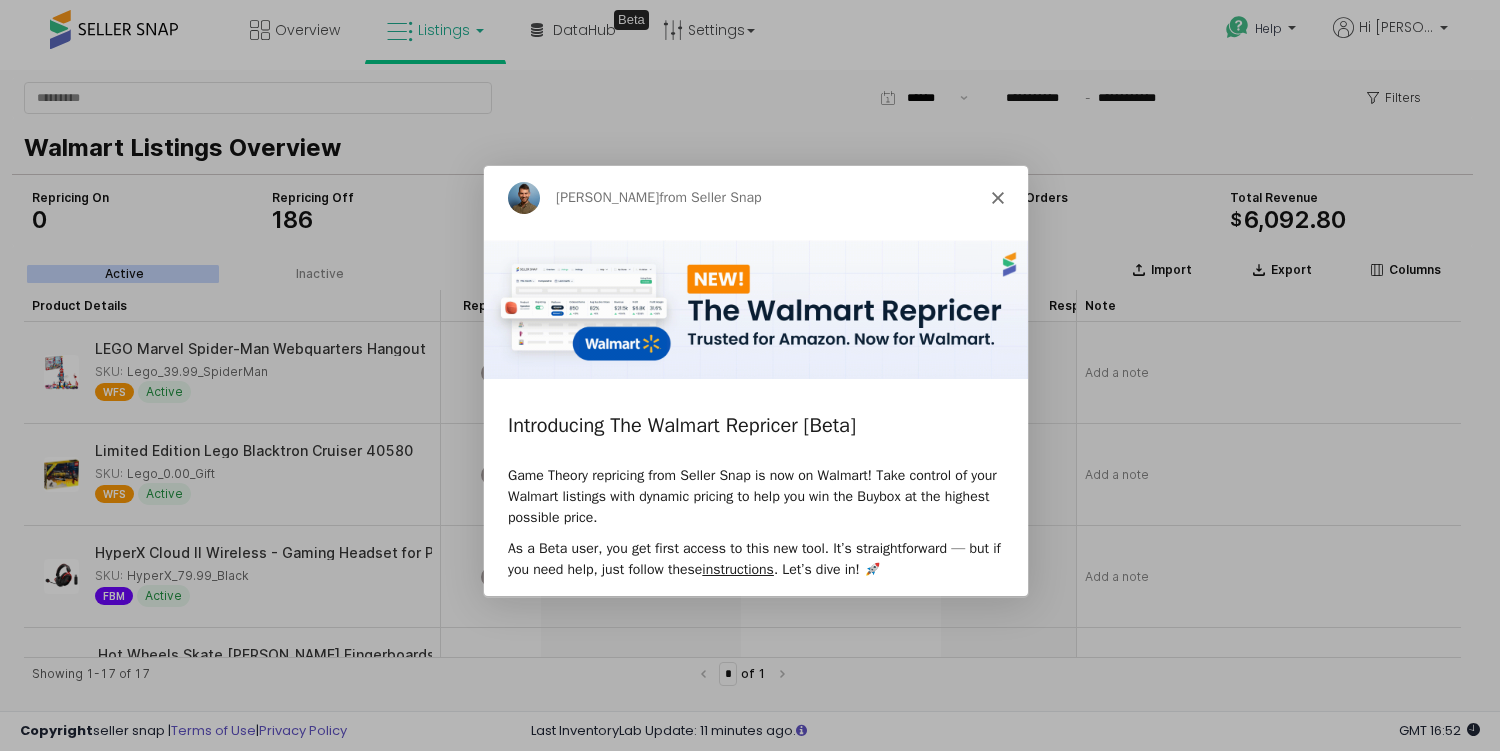 click 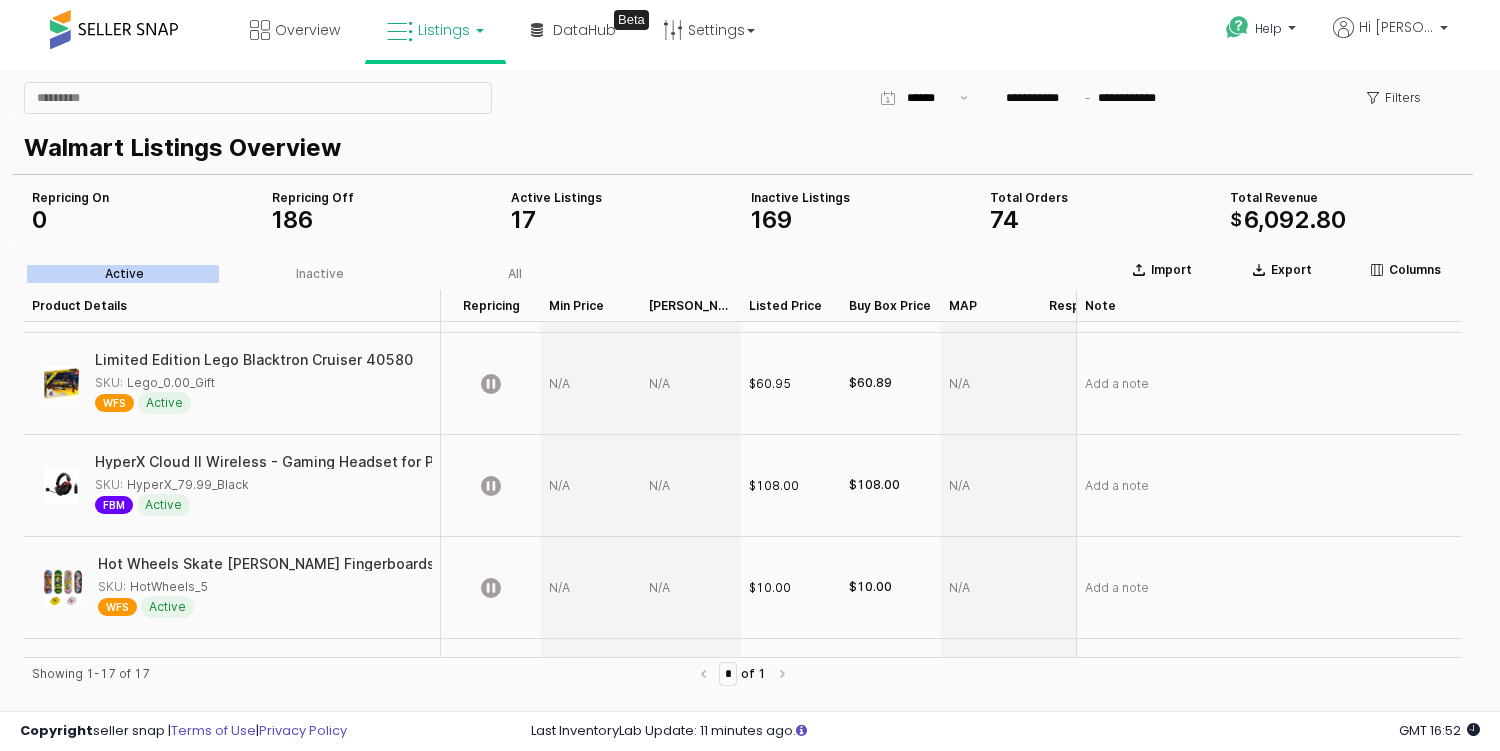 scroll, scrollTop: 0, scrollLeft: 0, axis: both 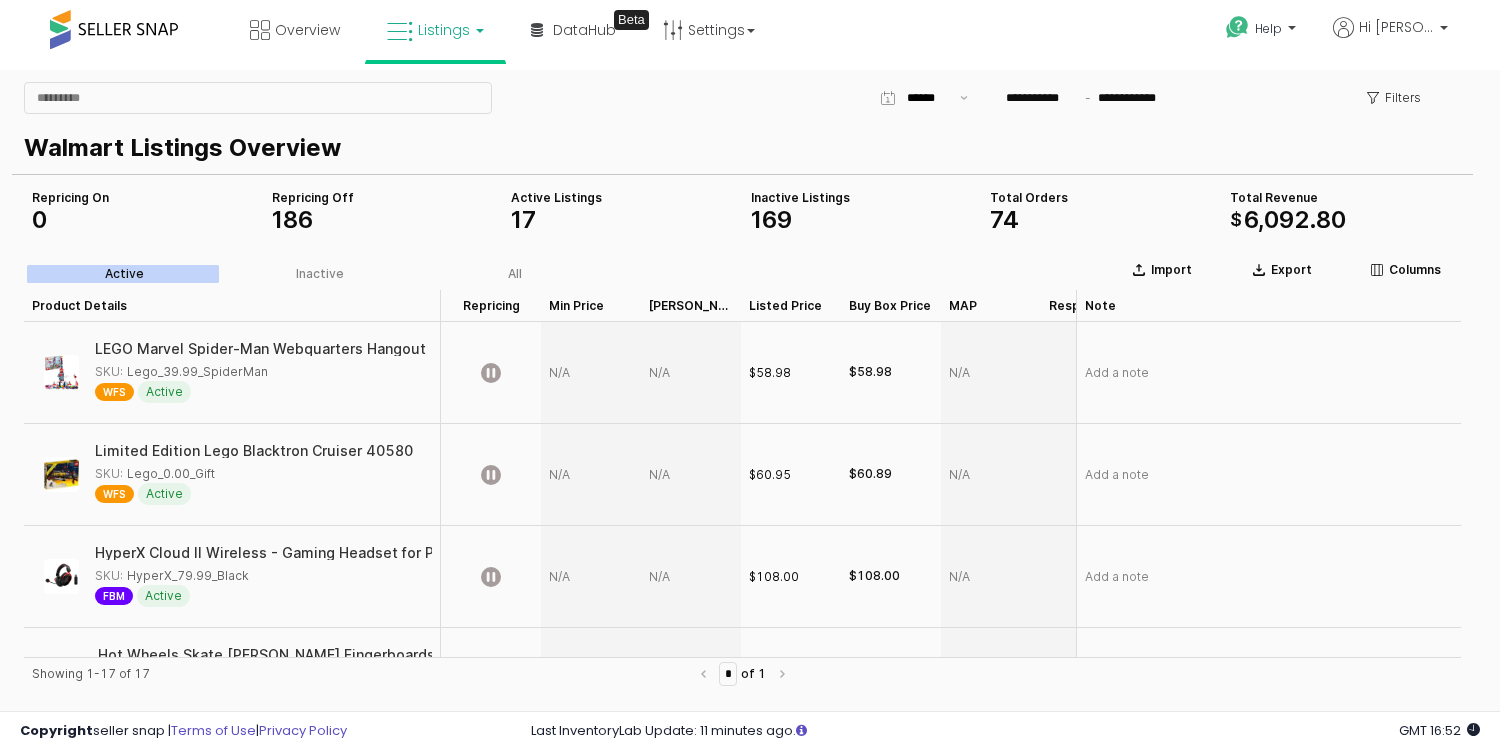 click on "Listings" at bounding box center [444, 30] 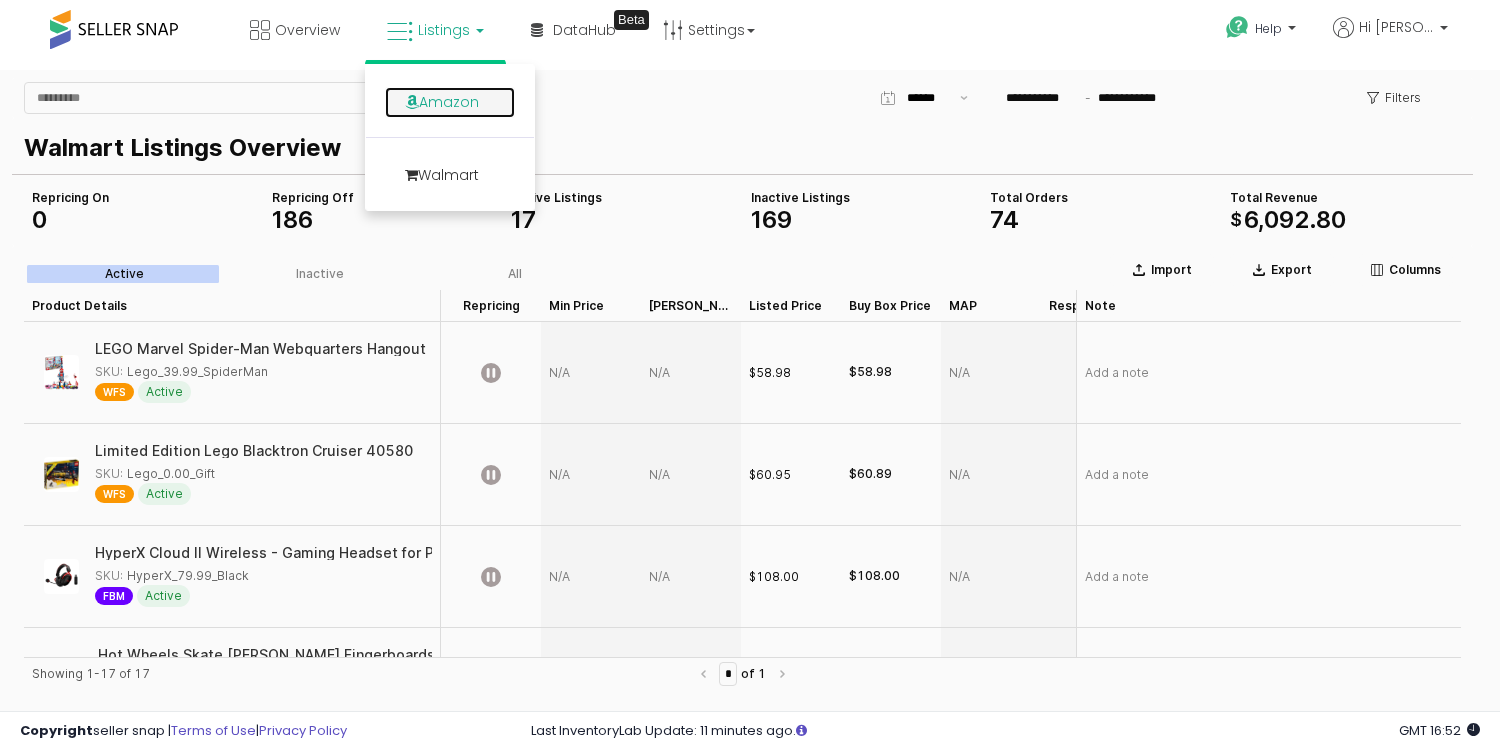 click on "Amazon" at bounding box center [450, 102] 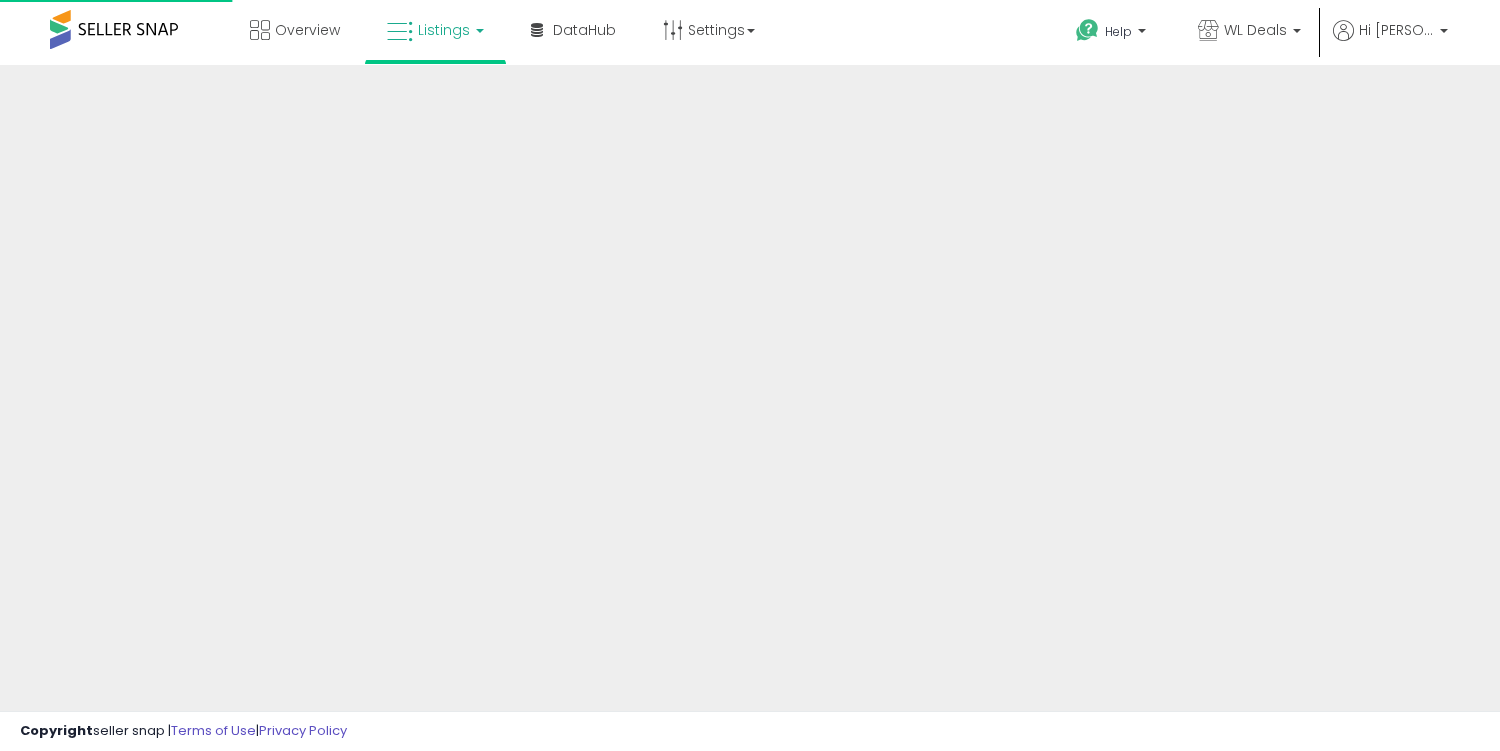 scroll, scrollTop: 0, scrollLeft: 0, axis: both 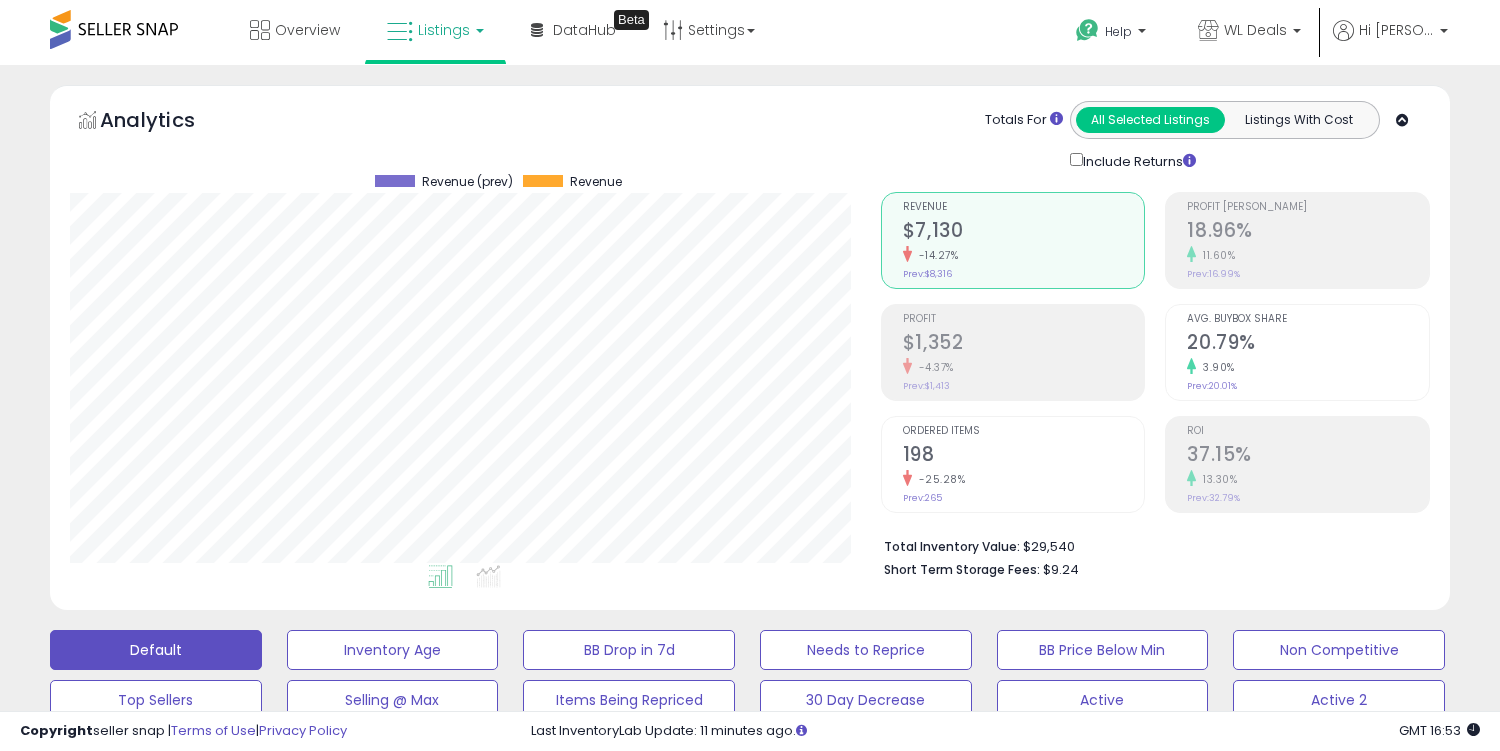 click on "Listings" at bounding box center [444, 30] 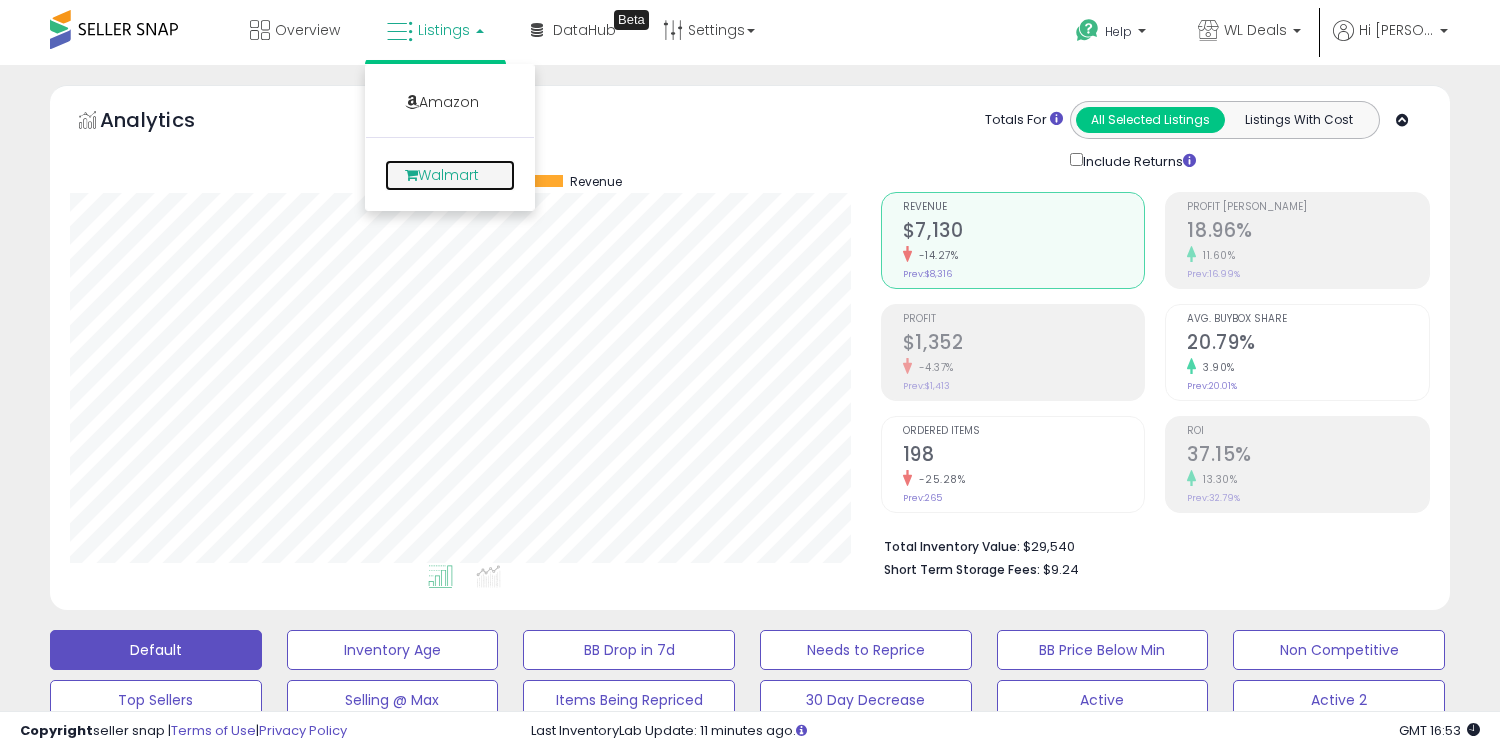 click on "Walmart" at bounding box center [450, 175] 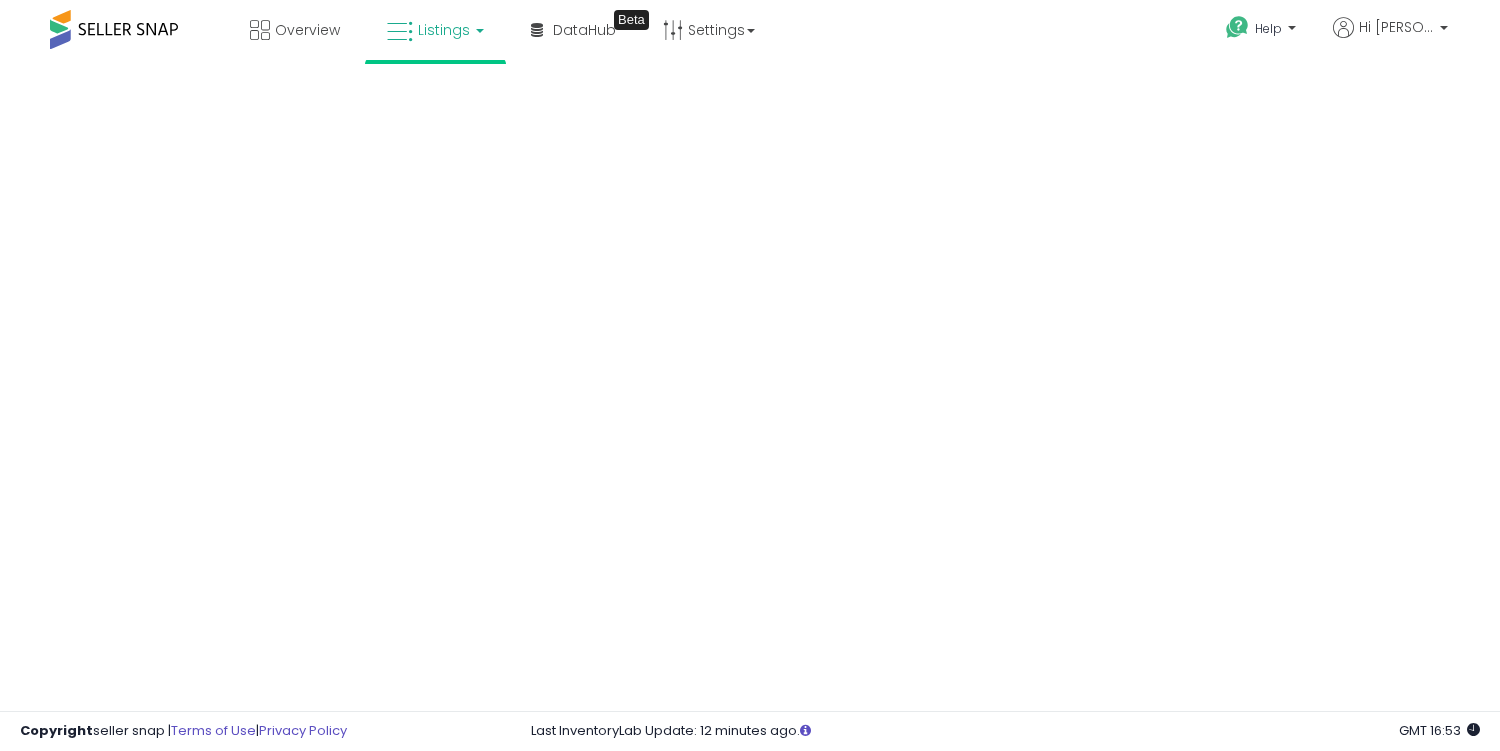 scroll, scrollTop: 0, scrollLeft: 0, axis: both 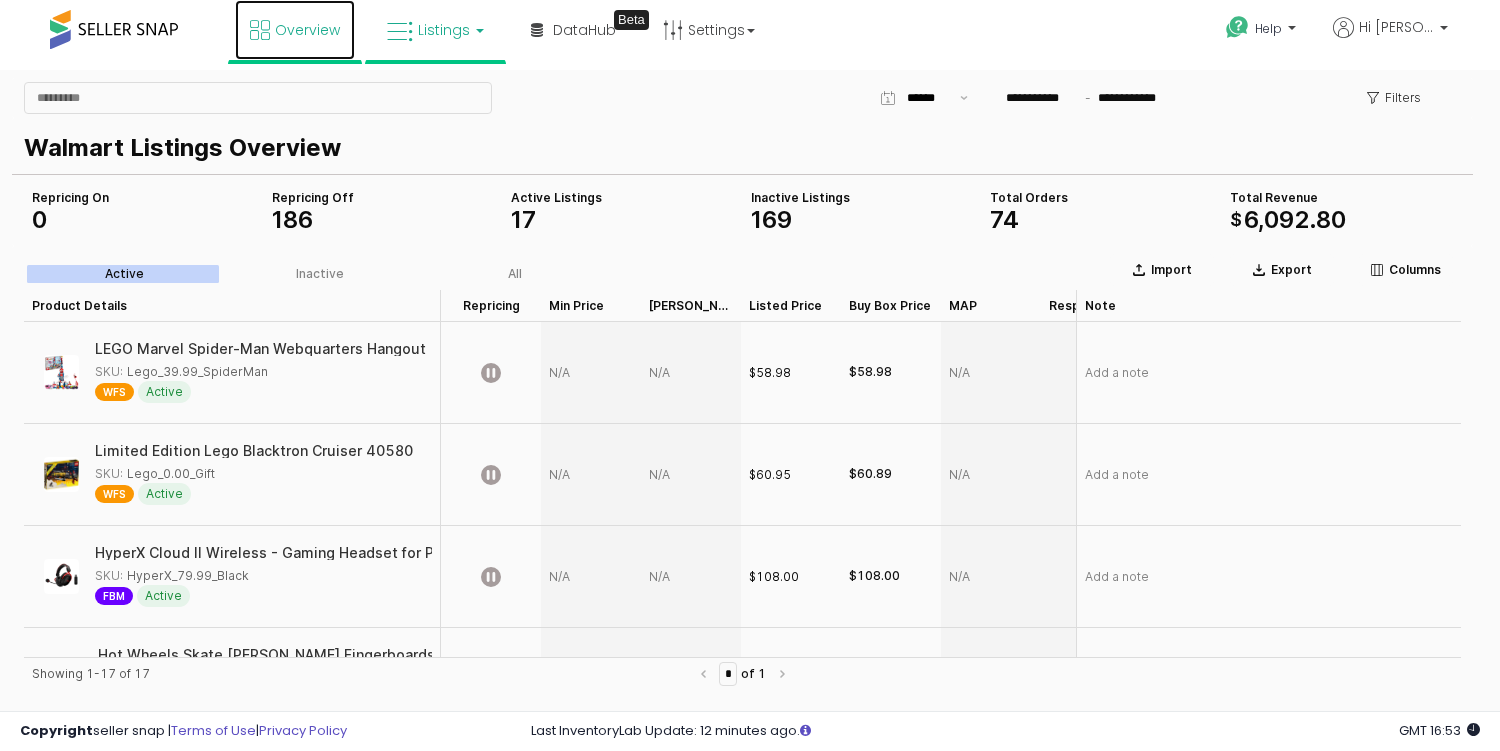 click on "Overview" at bounding box center [307, 30] 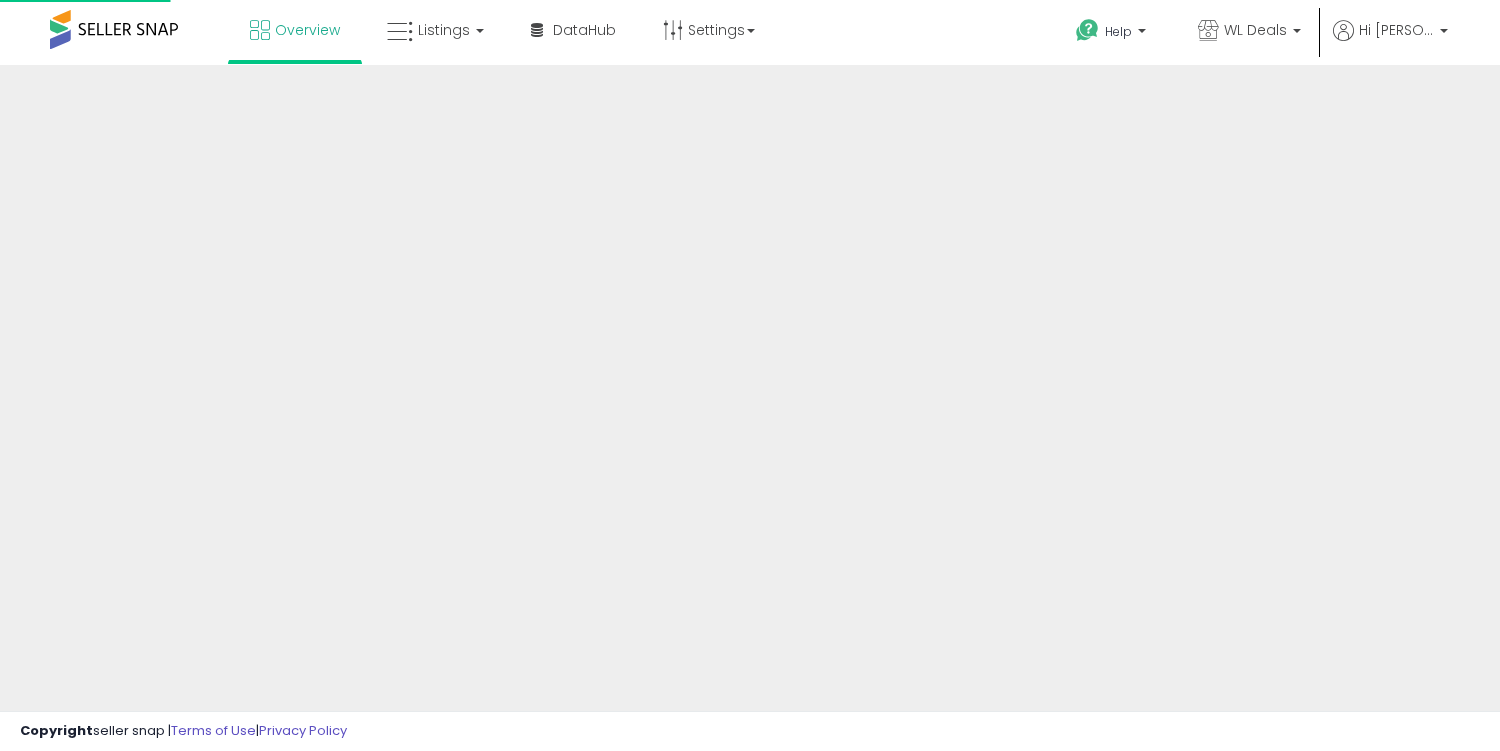scroll, scrollTop: 0, scrollLeft: 0, axis: both 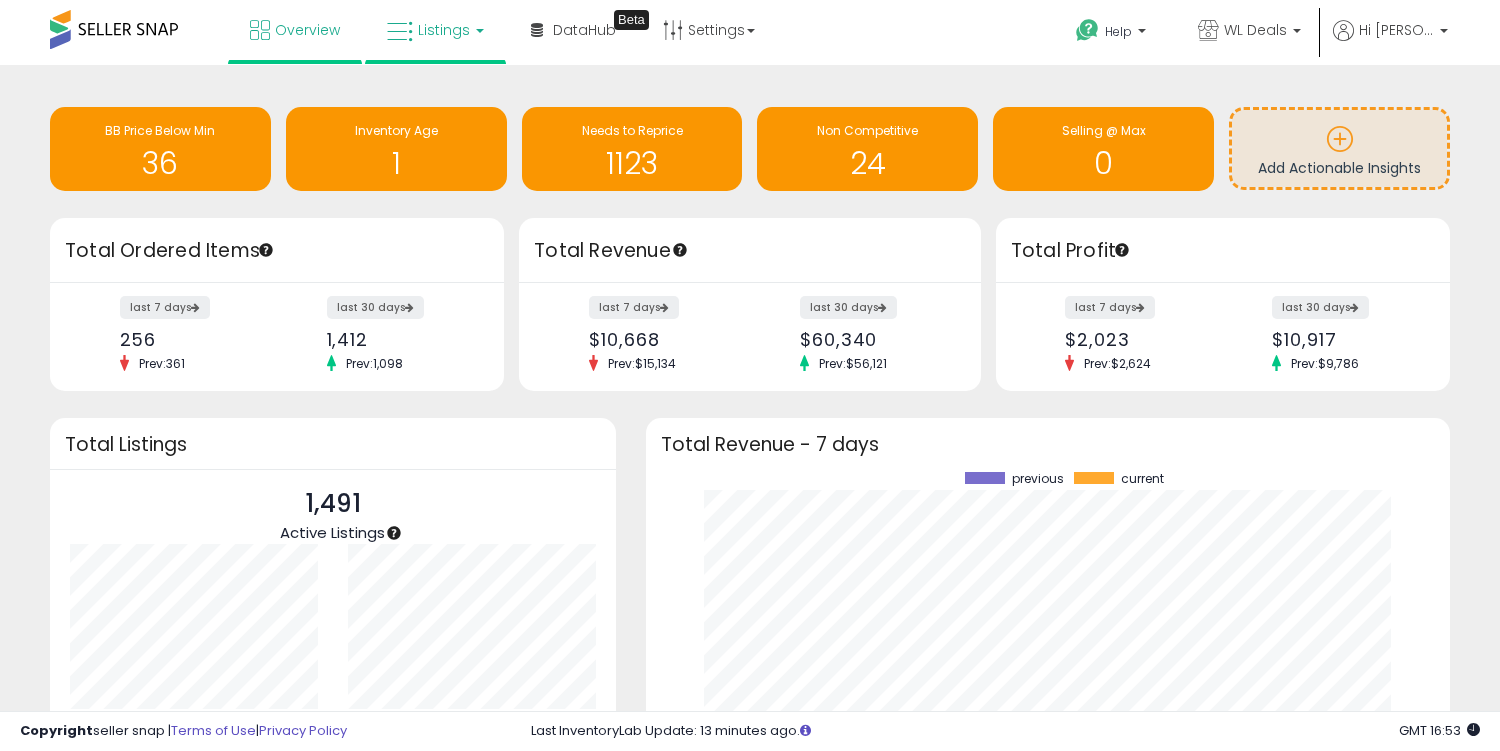click on "Listings" at bounding box center (435, 30) 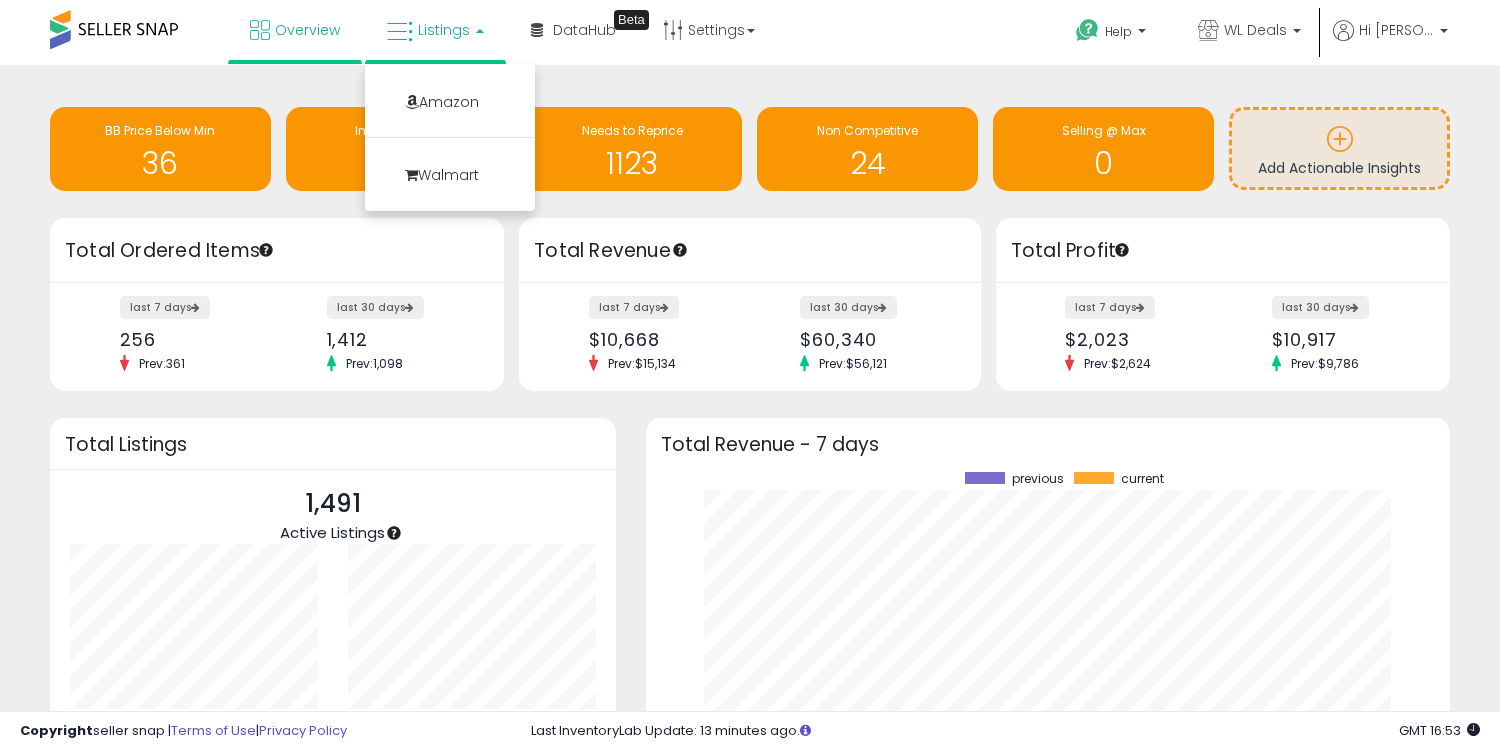 click on "Amazon" at bounding box center [450, 103] 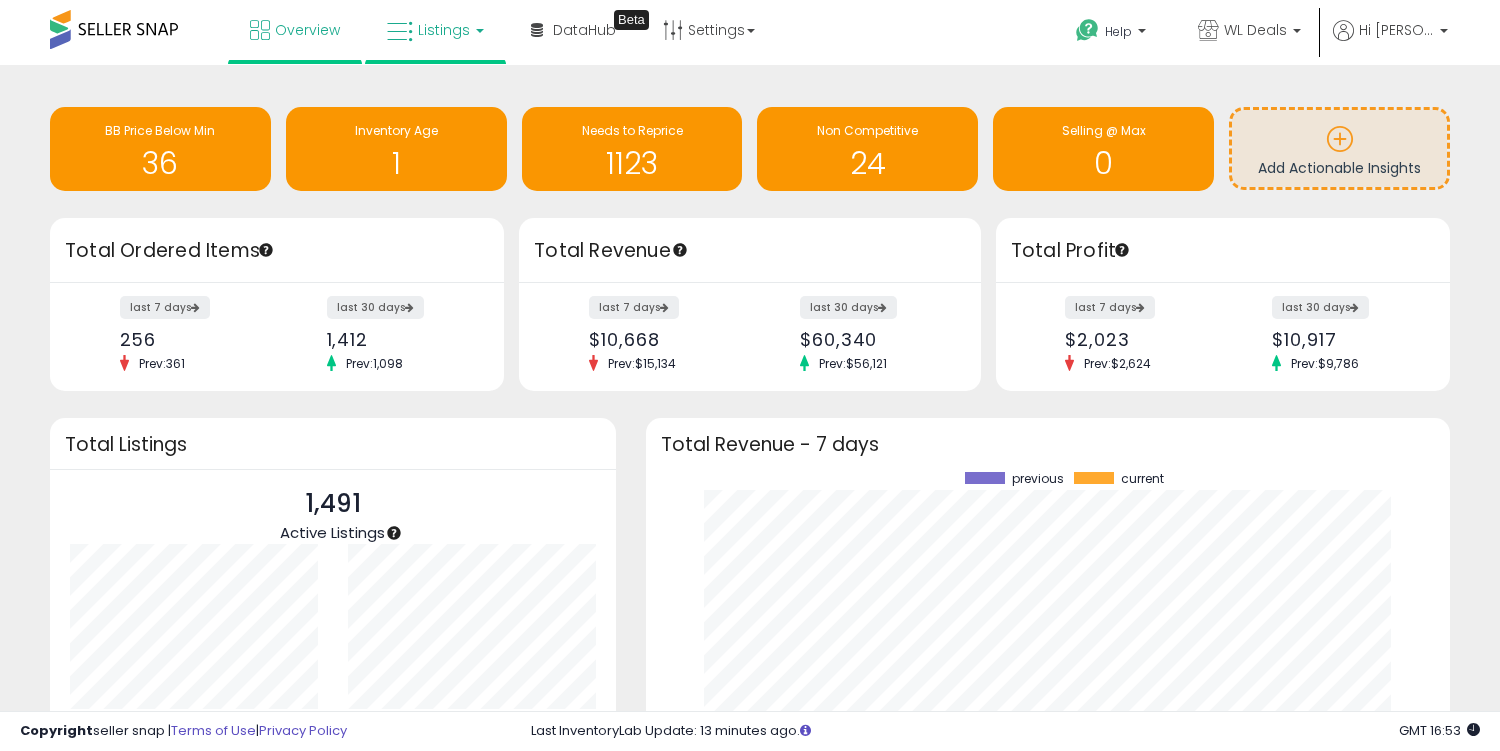 click on "Listings" at bounding box center (435, 30) 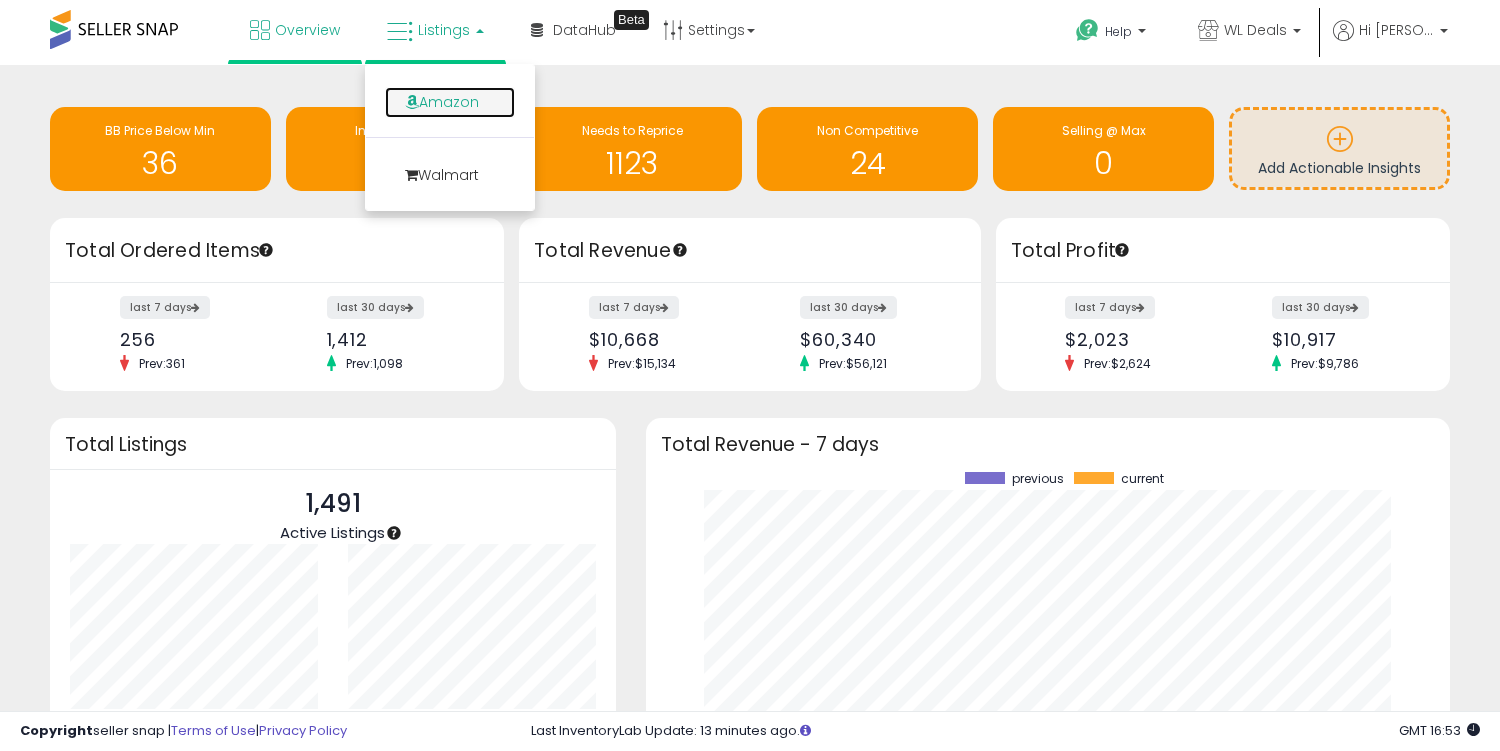 click on "Amazon" at bounding box center (450, 102) 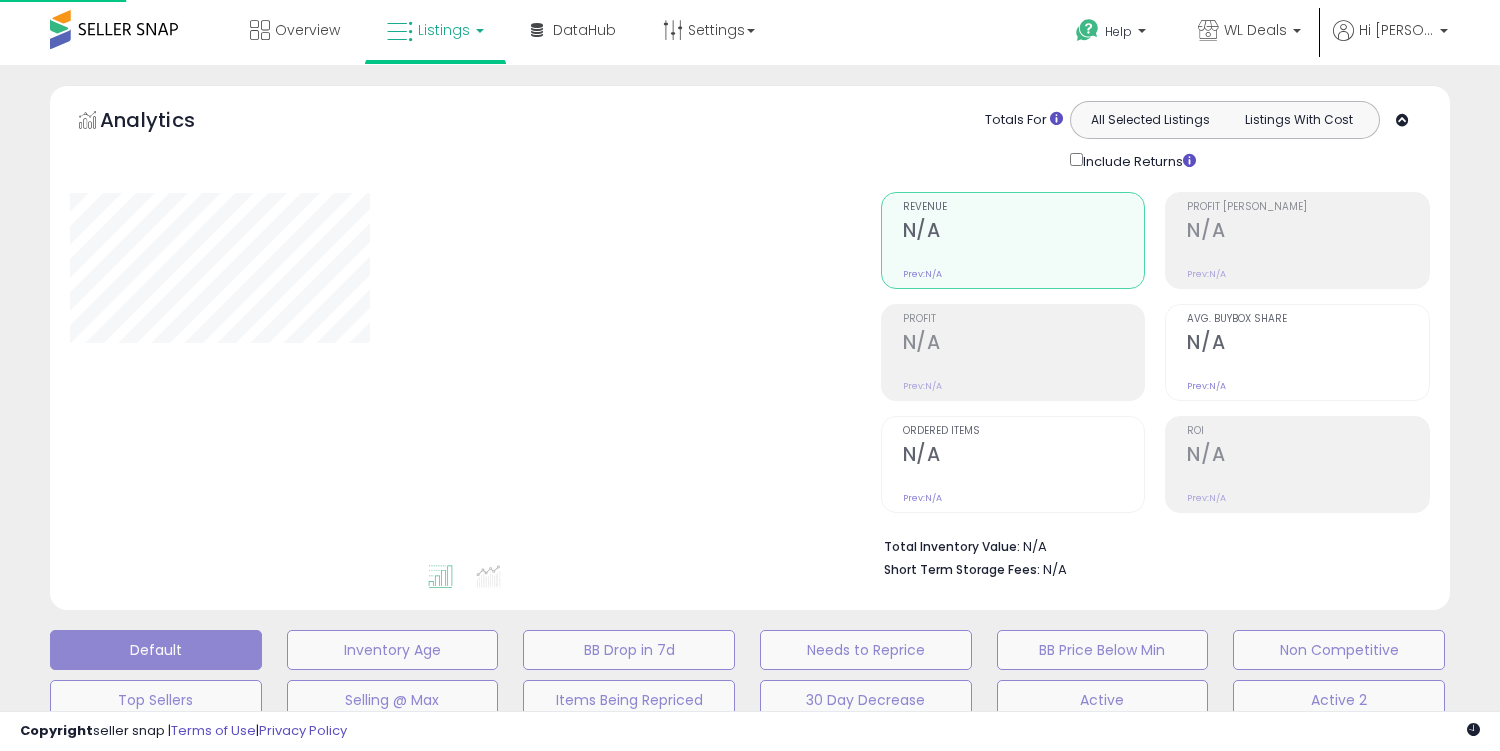 scroll, scrollTop: 0, scrollLeft: 0, axis: both 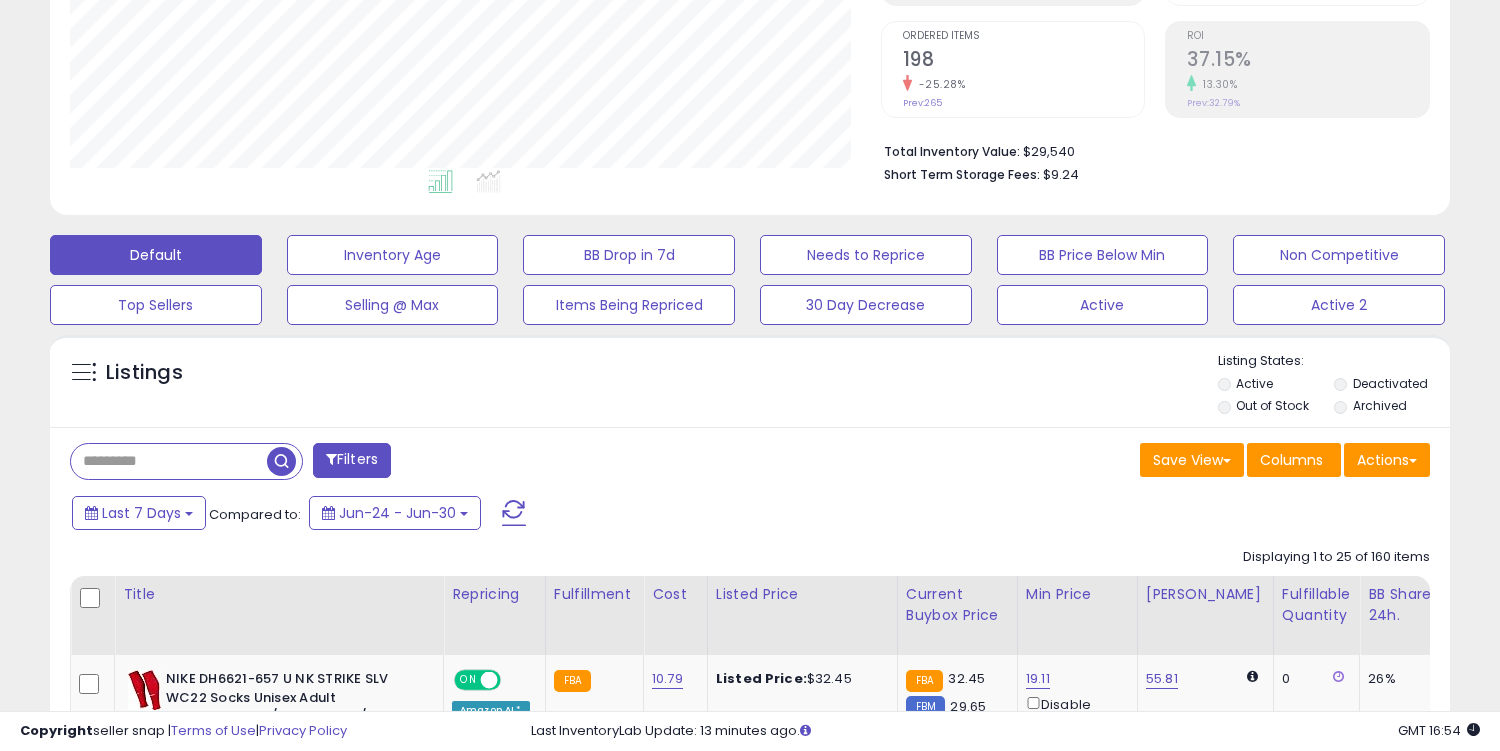 click at bounding box center (169, 461) 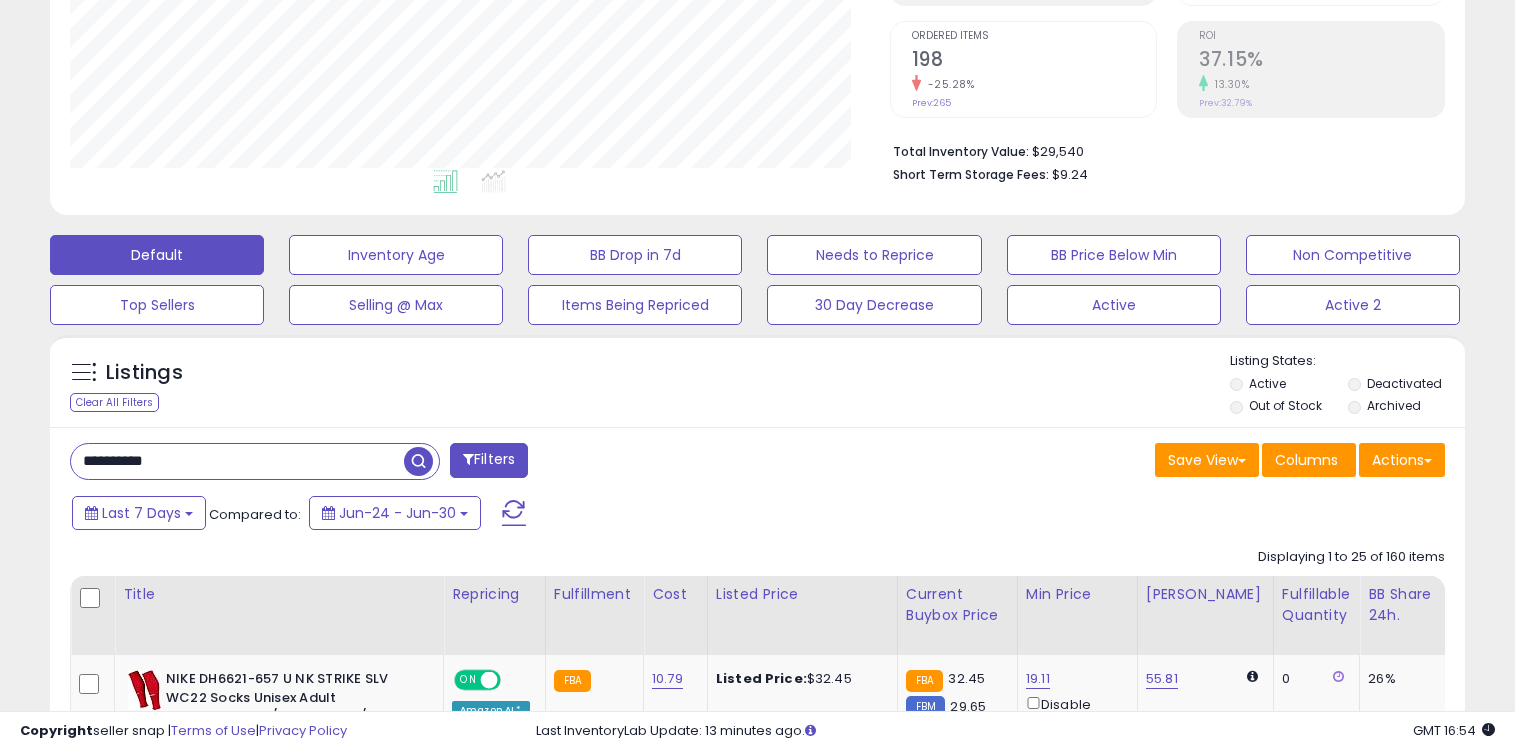 scroll, scrollTop: 999590, scrollLeft: 999180, axis: both 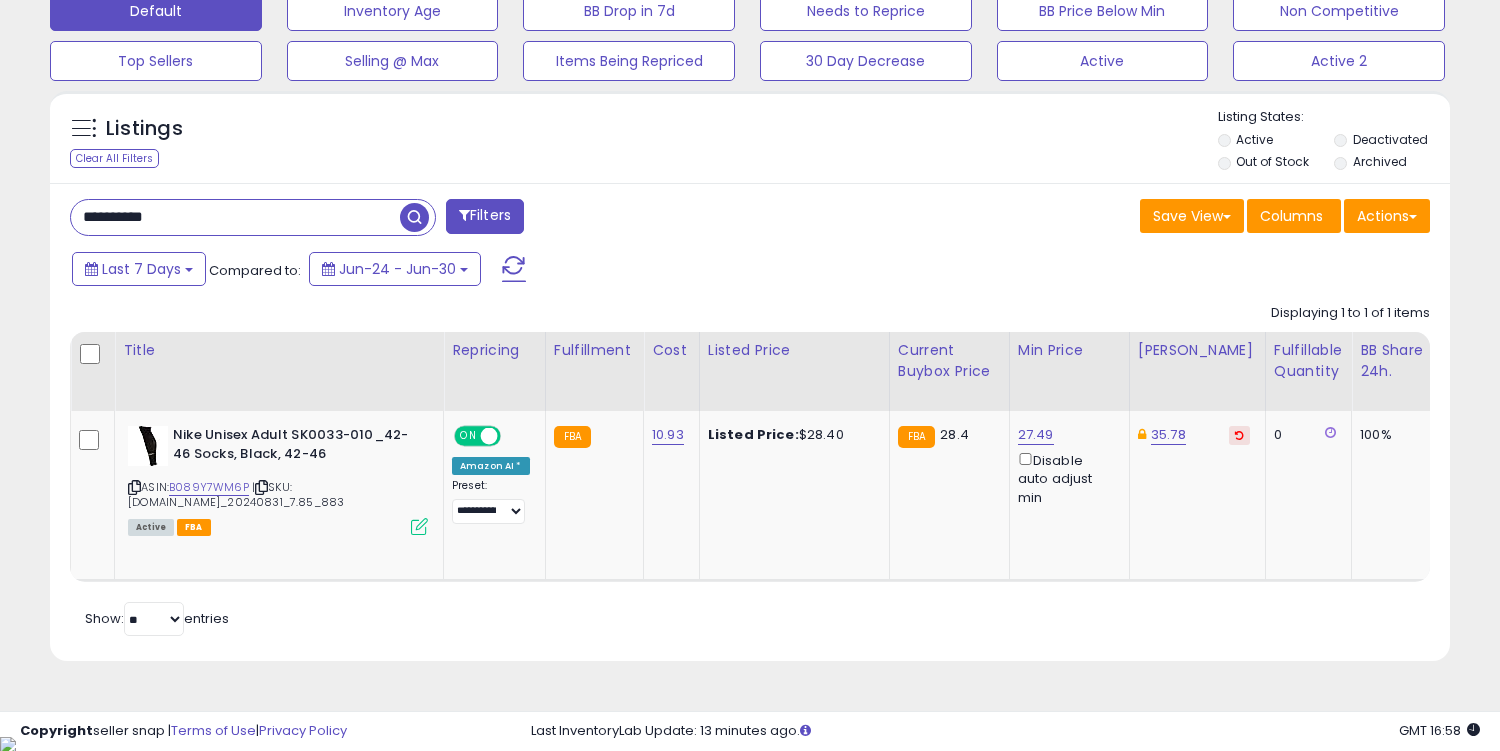click on "**********" at bounding box center [235, 217] 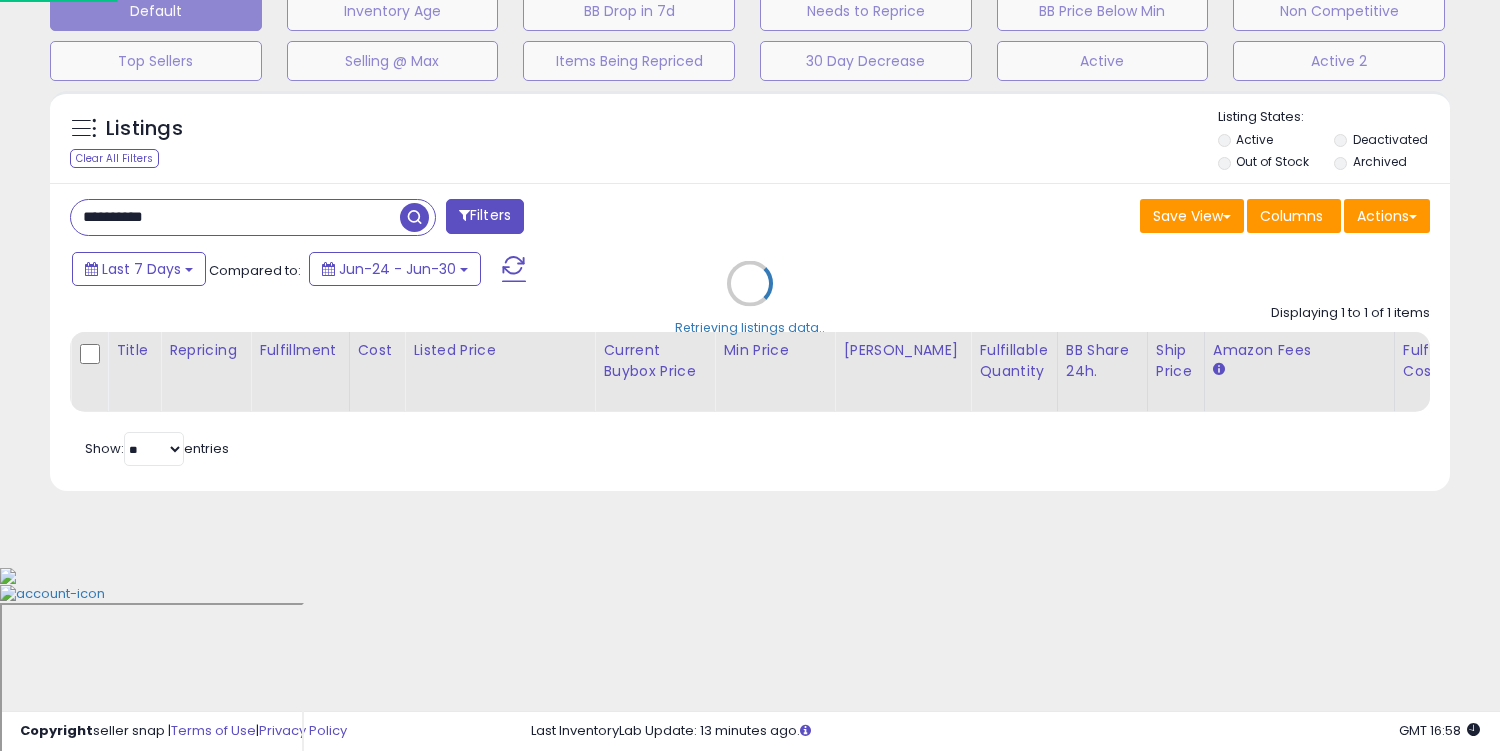 scroll, scrollTop: 999590, scrollLeft: 999180, axis: both 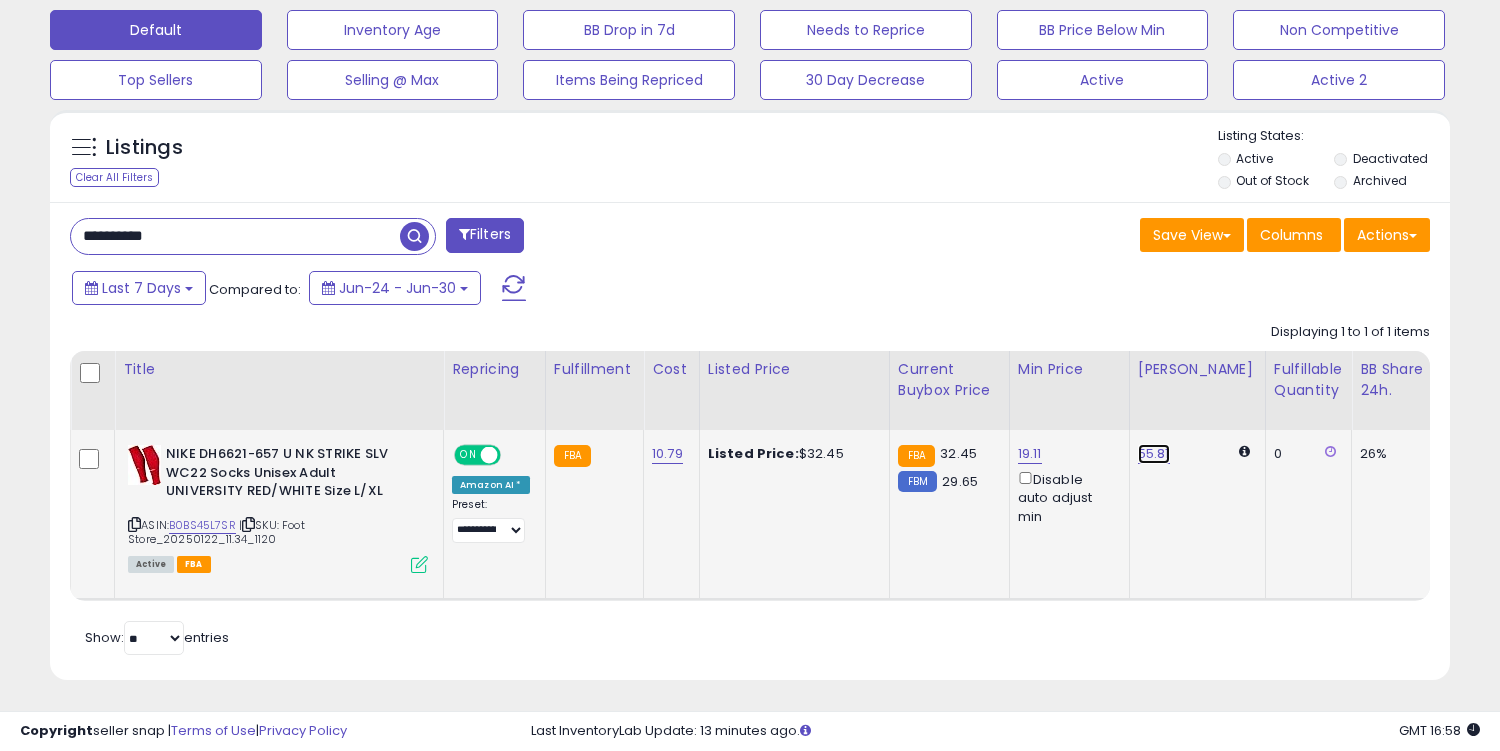 click on "55.81" at bounding box center (1154, 454) 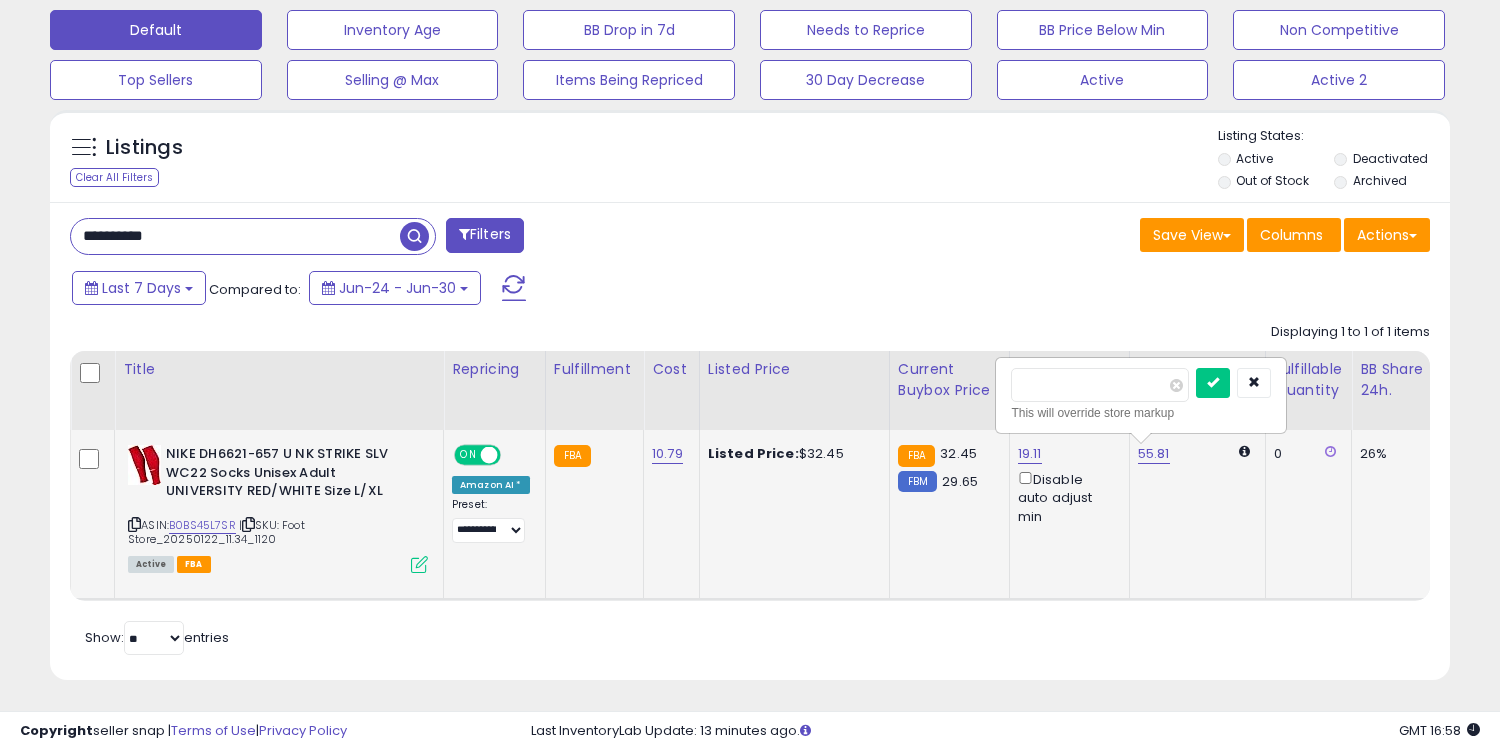 click on "*****" at bounding box center (1100, 385) 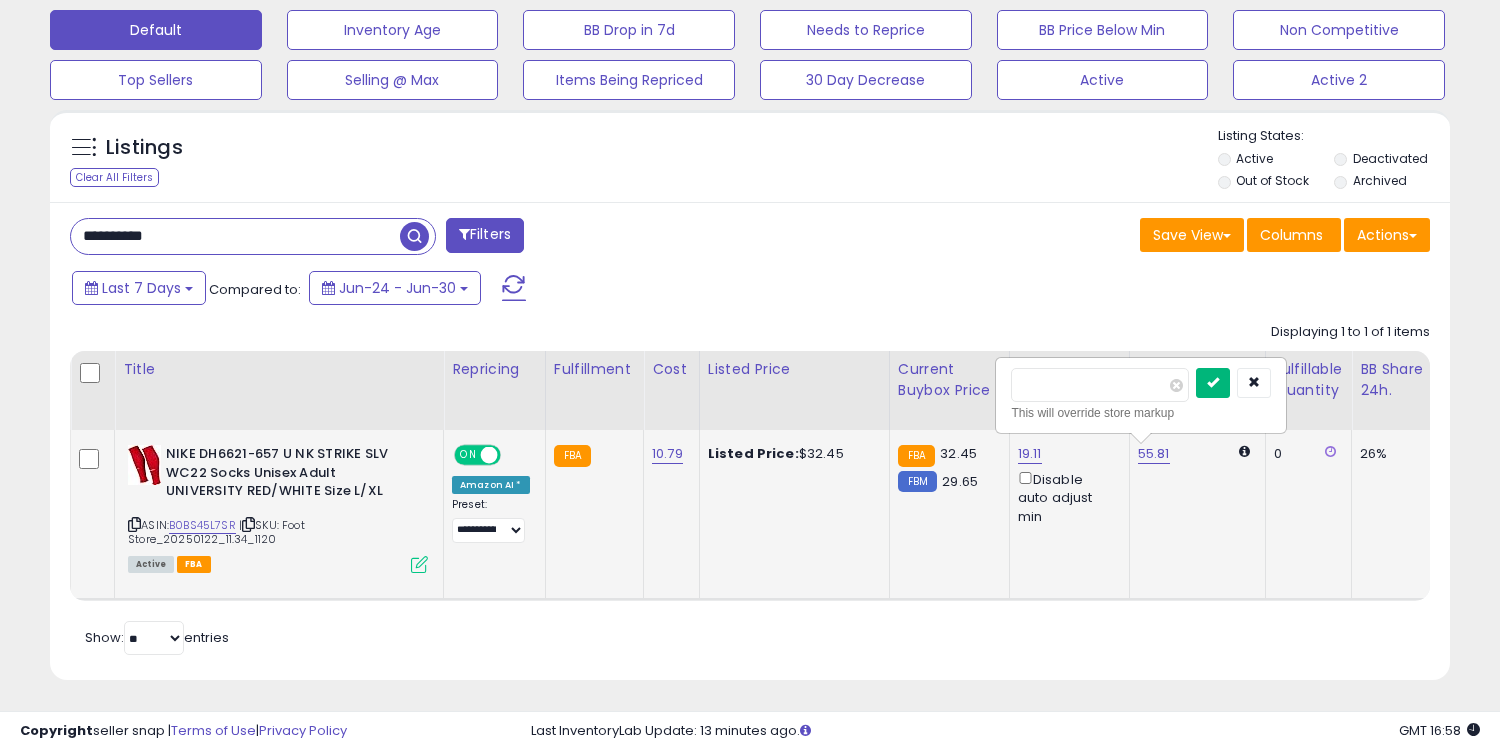 type on "*****" 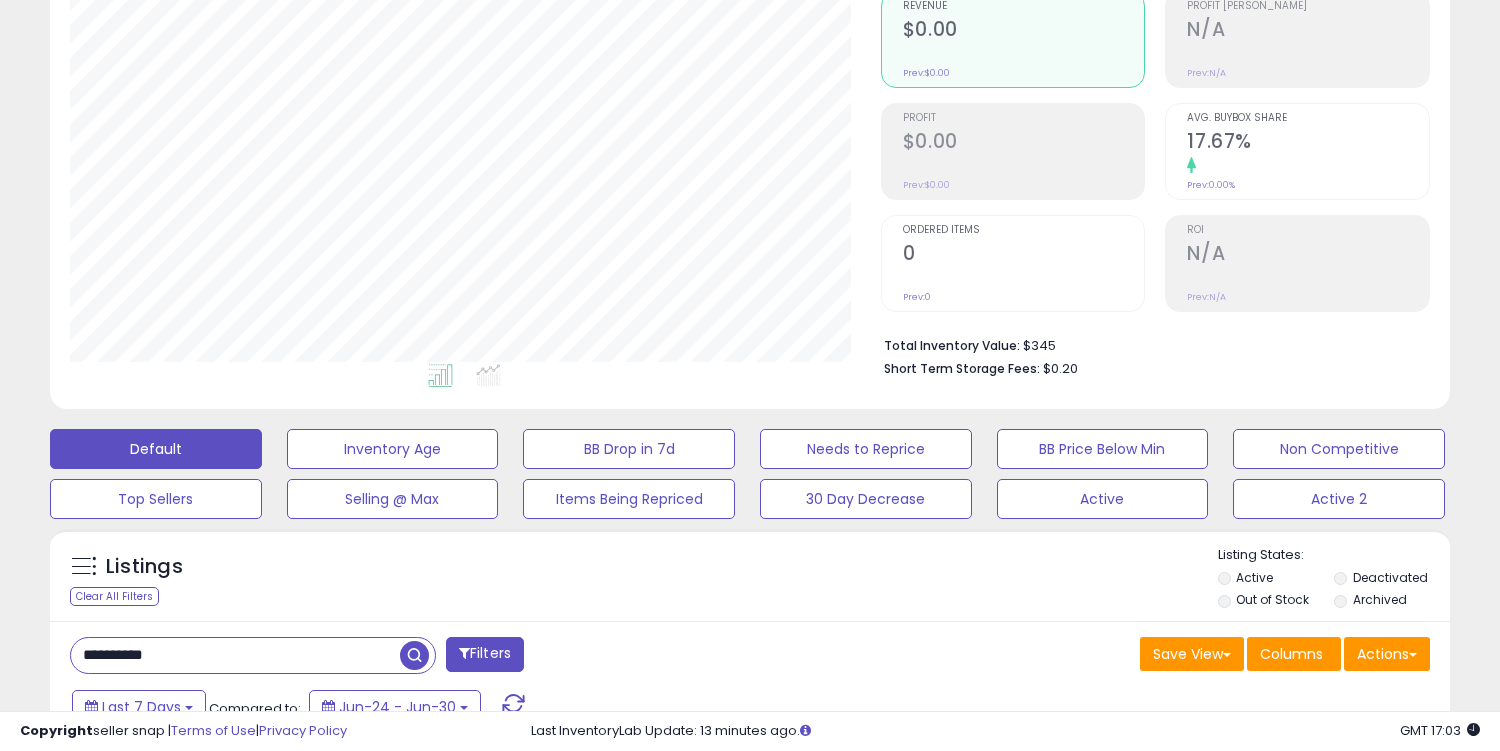 scroll, scrollTop: 639, scrollLeft: 0, axis: vertical 